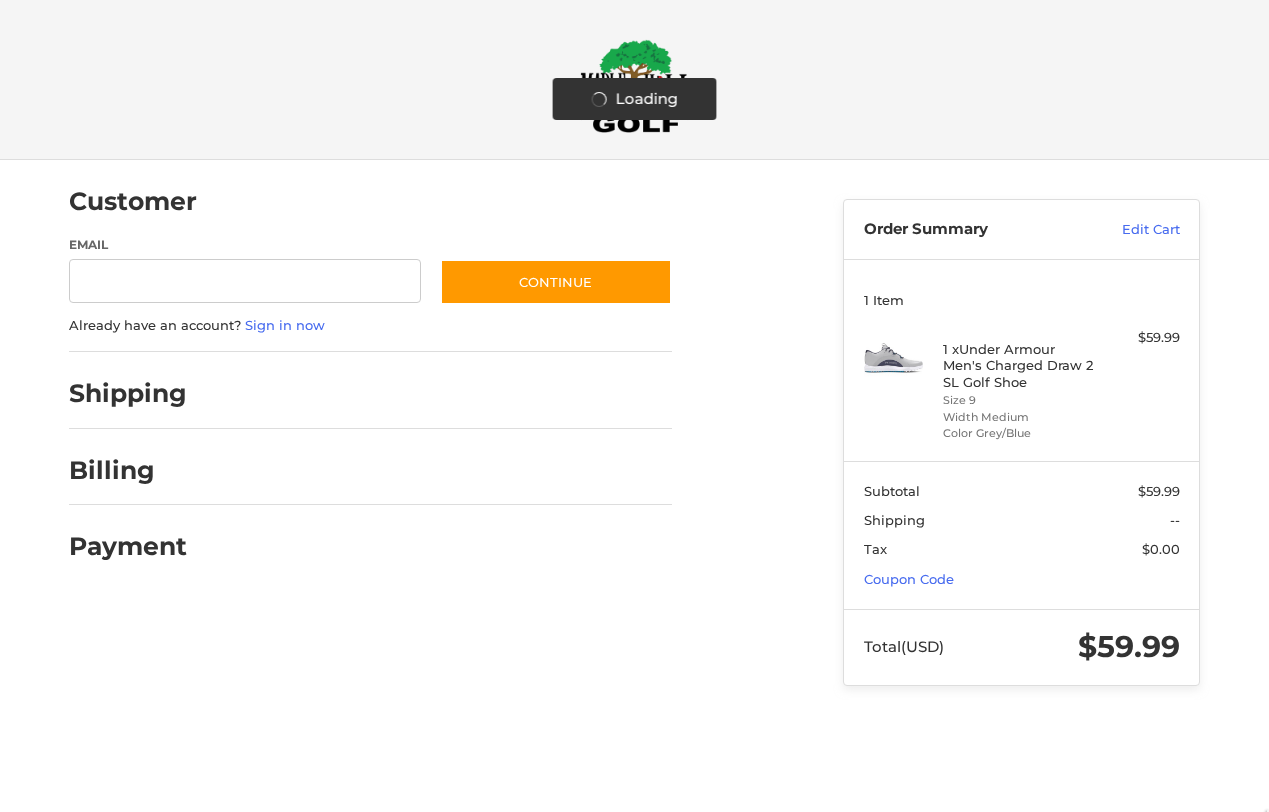 scroll, scrollTop: 0, scrollLeft: 0, axis: both 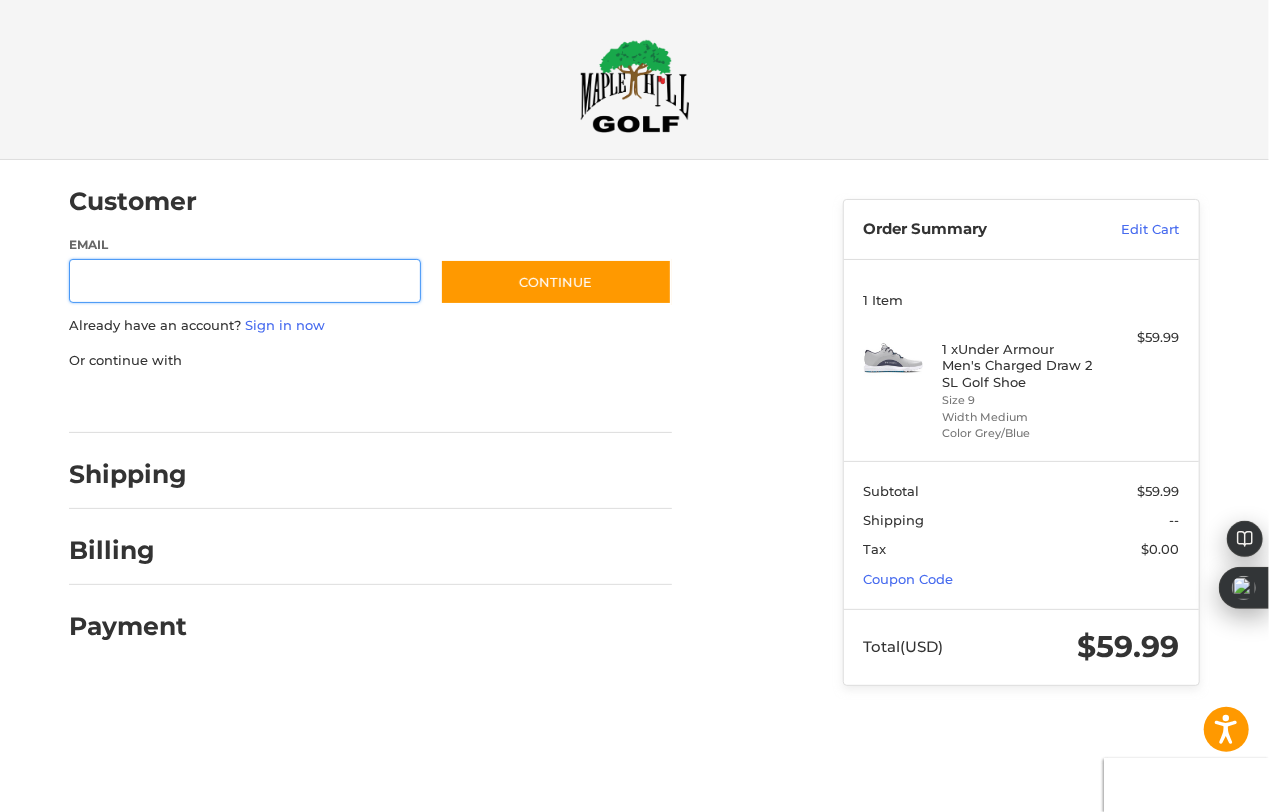 click on "Email" at bounding box center (245, 281) 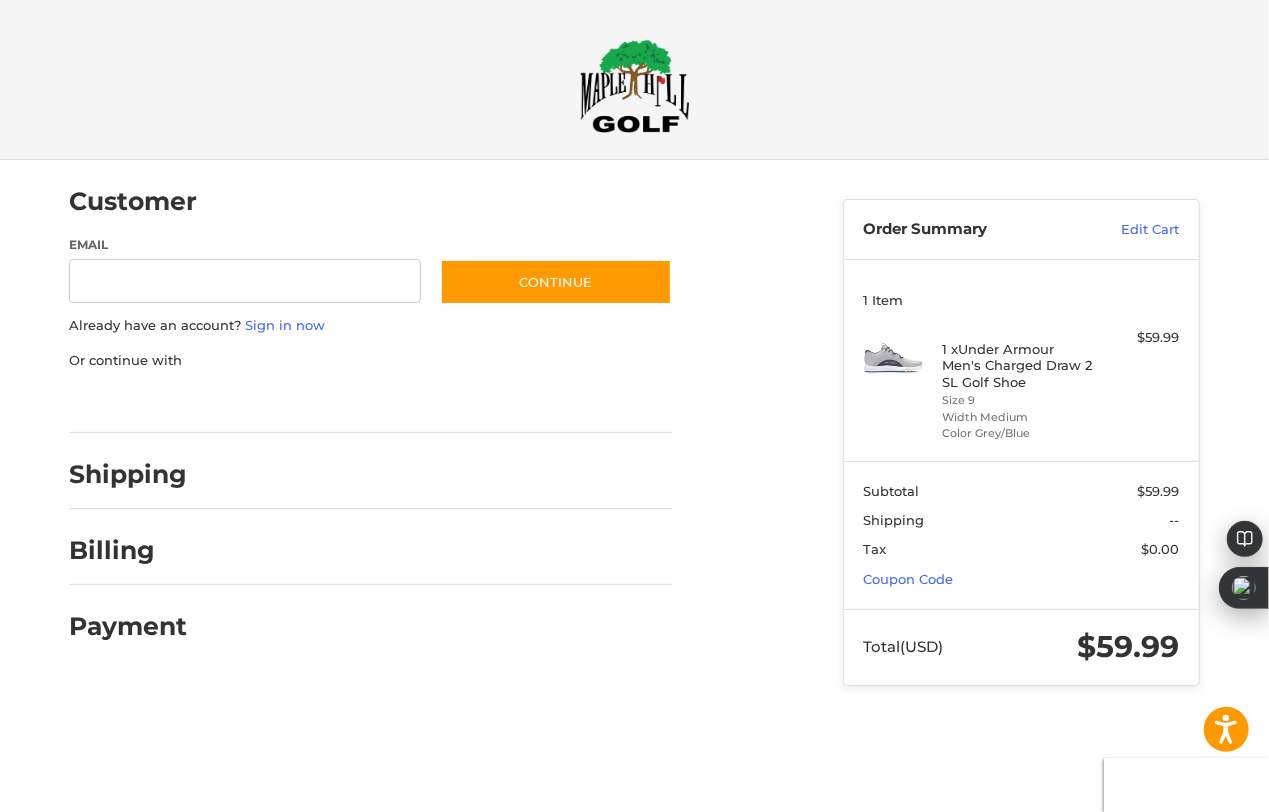 click at bounding box center [634, 725] 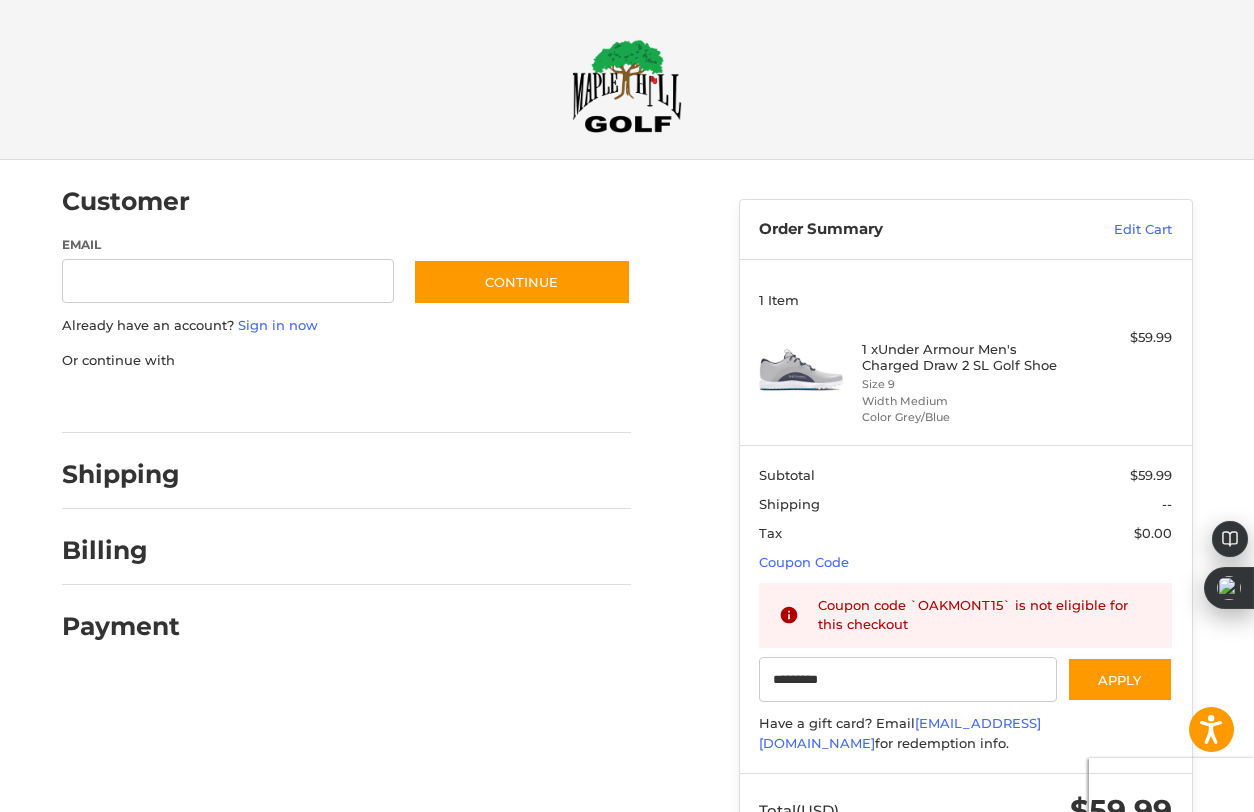 type on "*********" 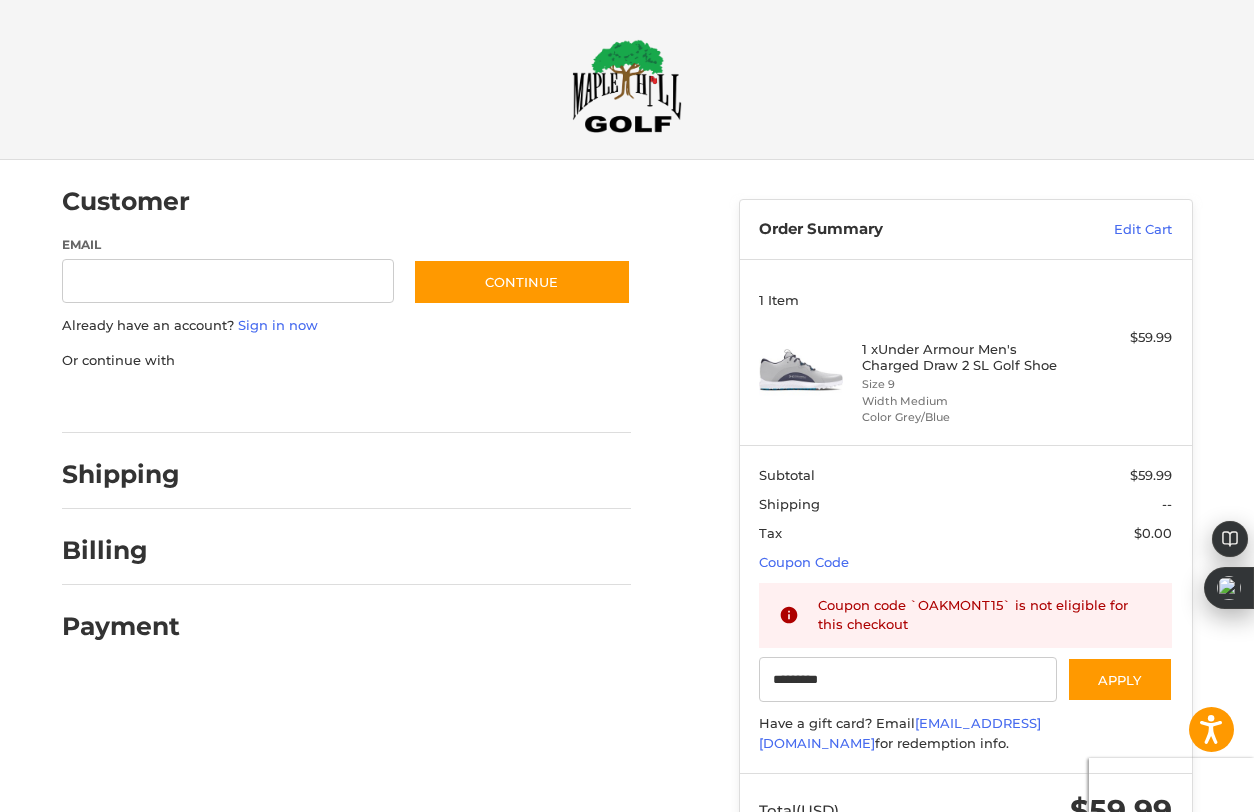 click at bounding box center [627, 889] 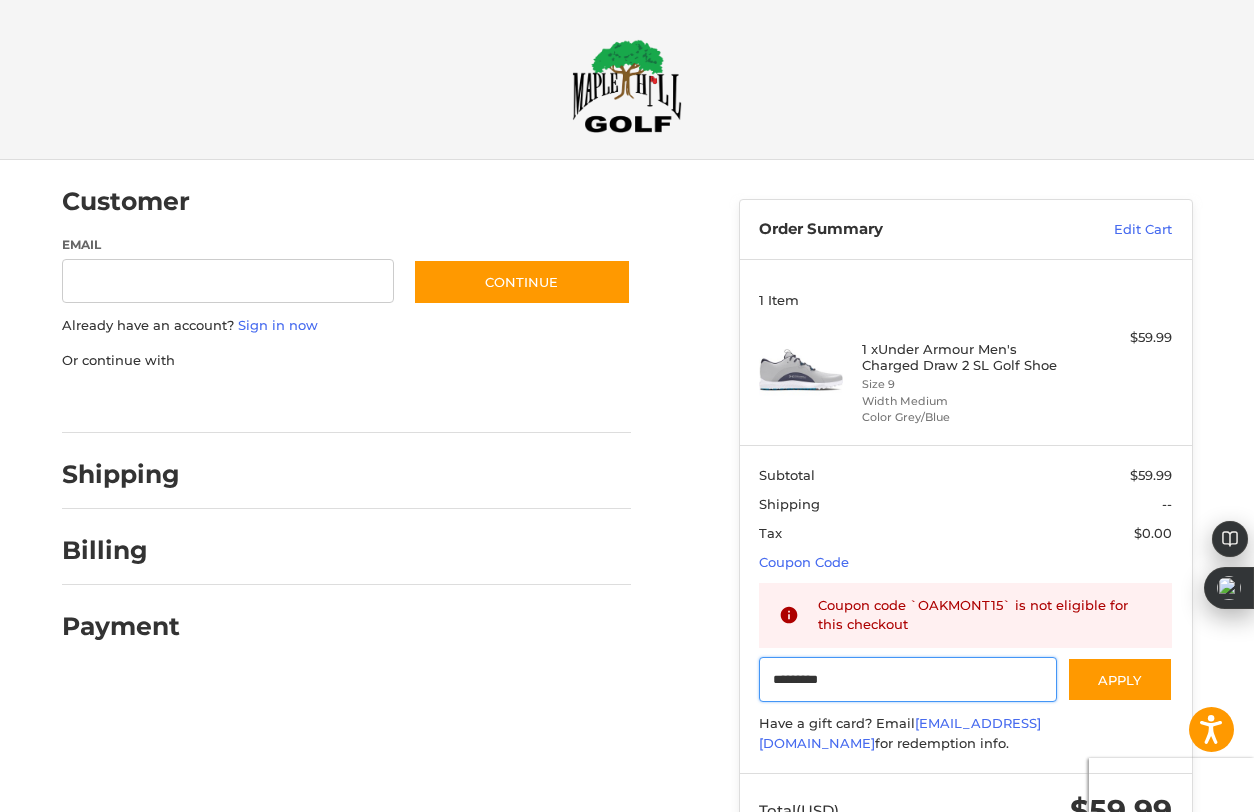 drag, startPoint x: 988, startPoint y: 694, endPoint x: 798, endPoint y: 736, distance: 194.58675 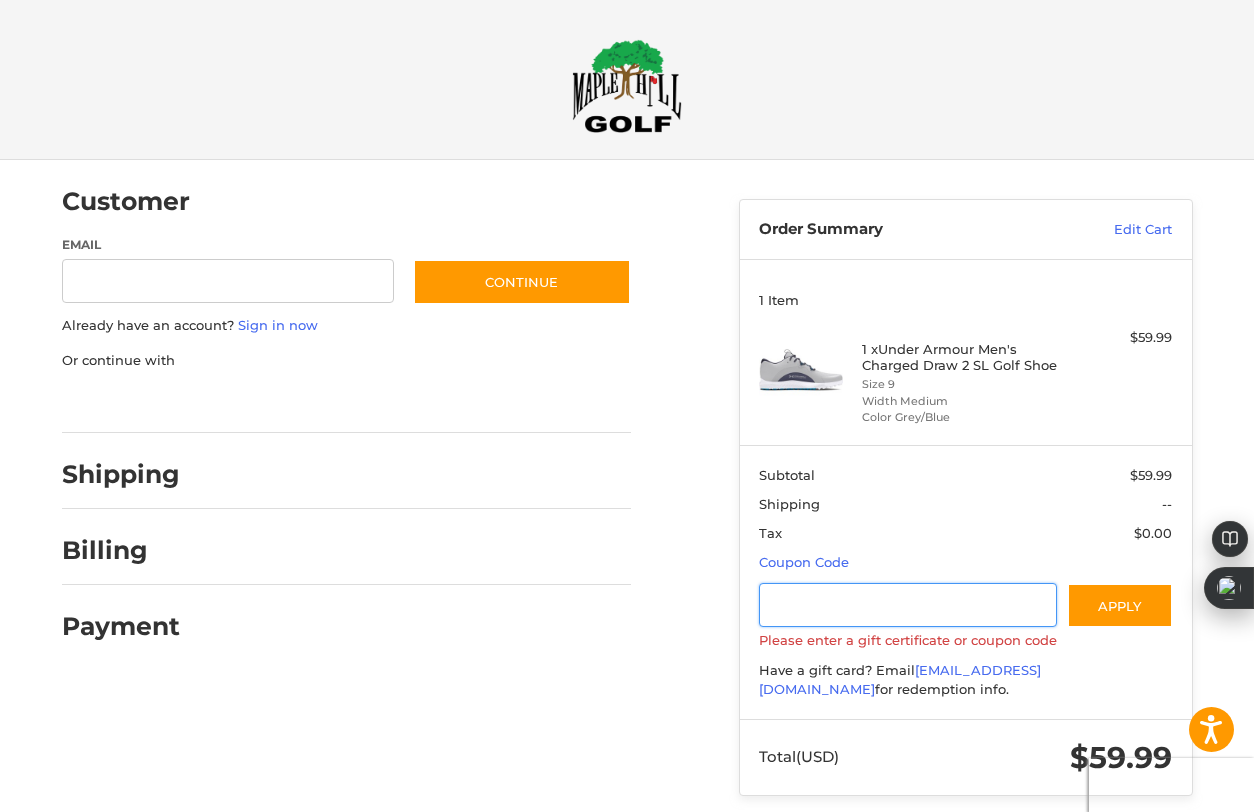 type 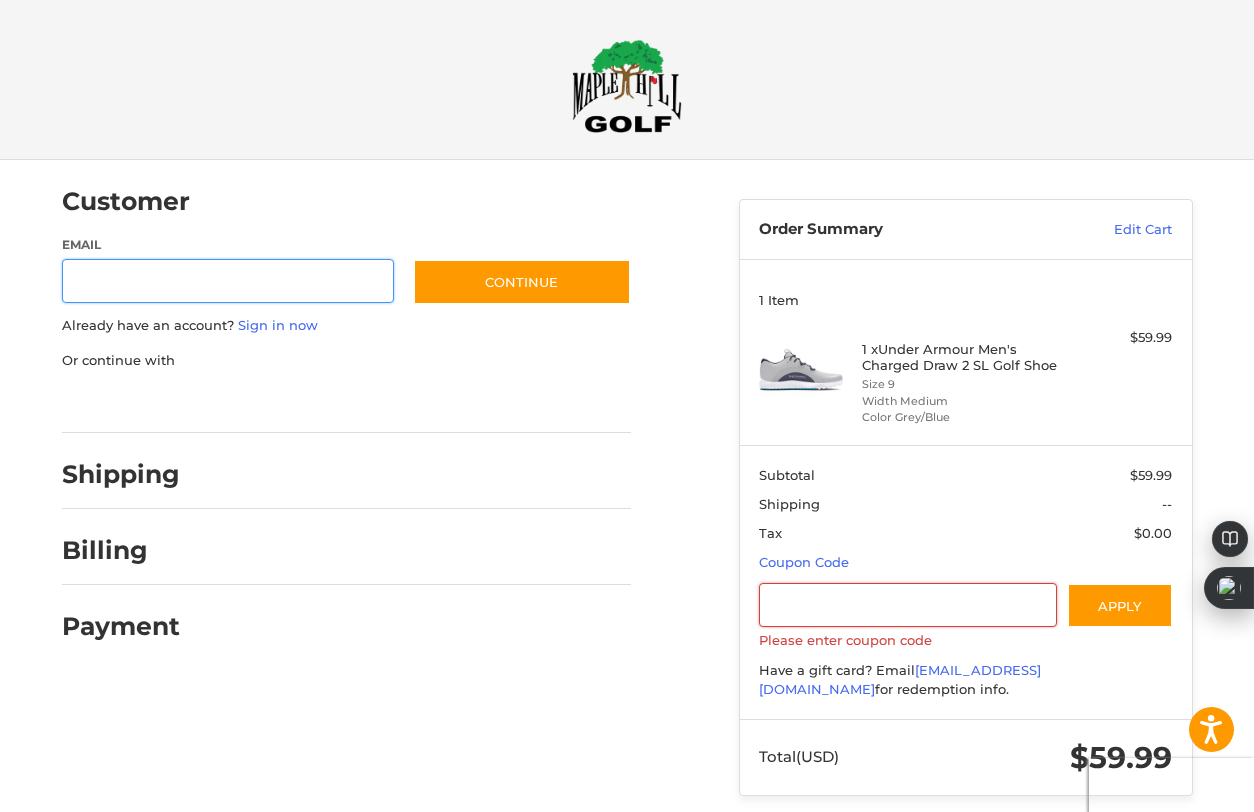 click on "Email" at bounding box center [228, 281] 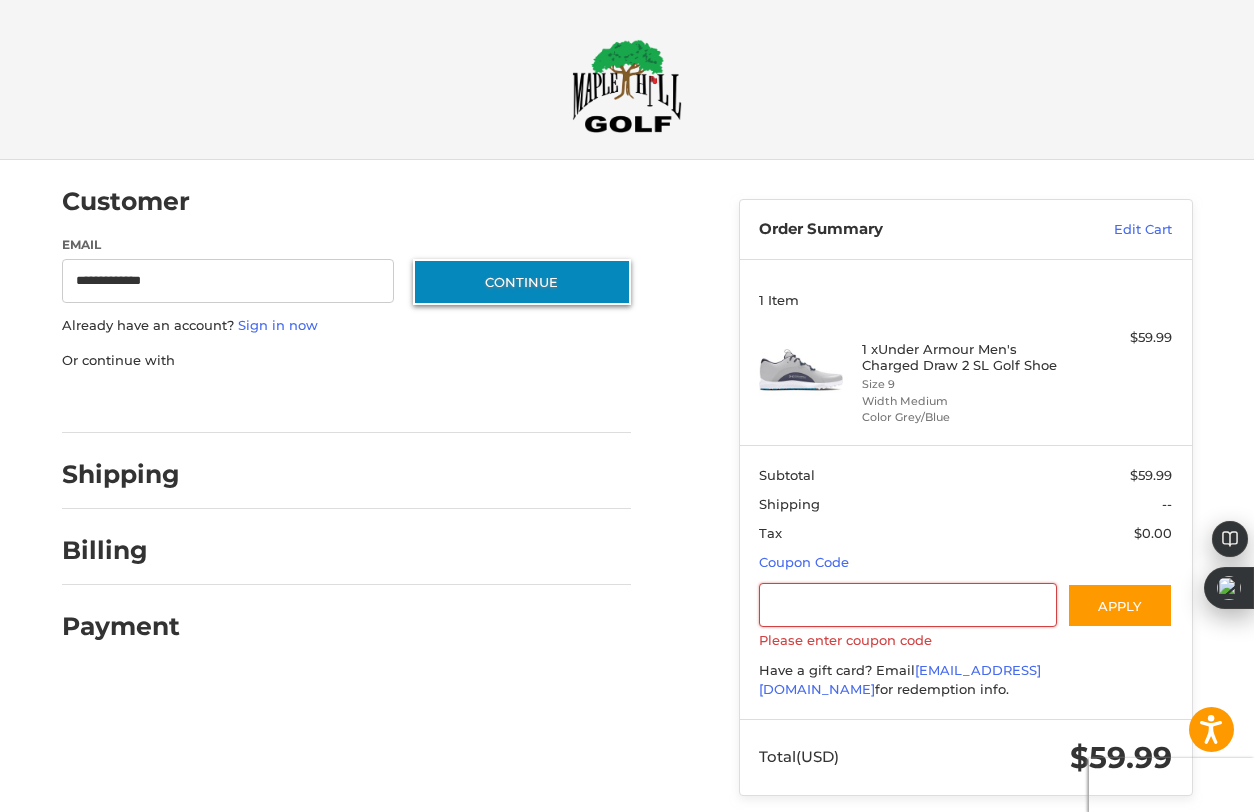 click on "Continue" at bounding box center (522, 282) 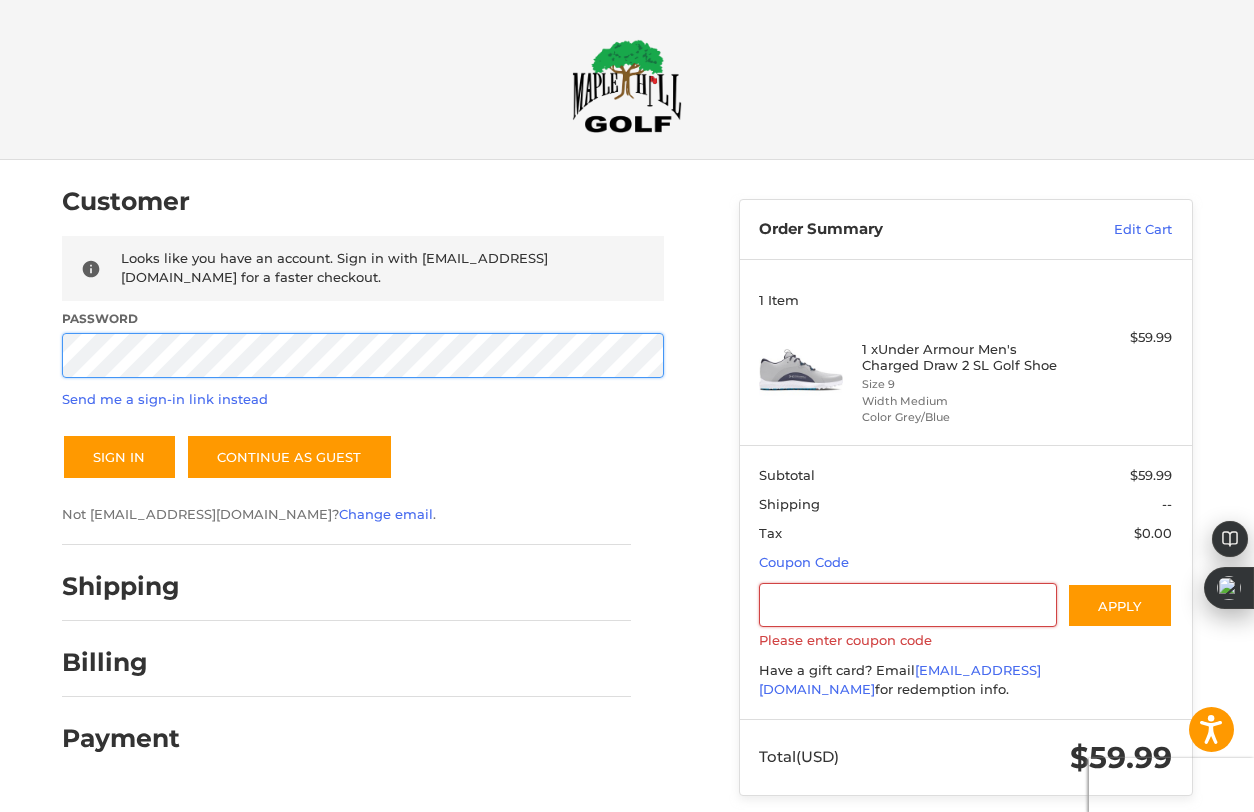 click on "Sign In" at bounding box center (119, 457) 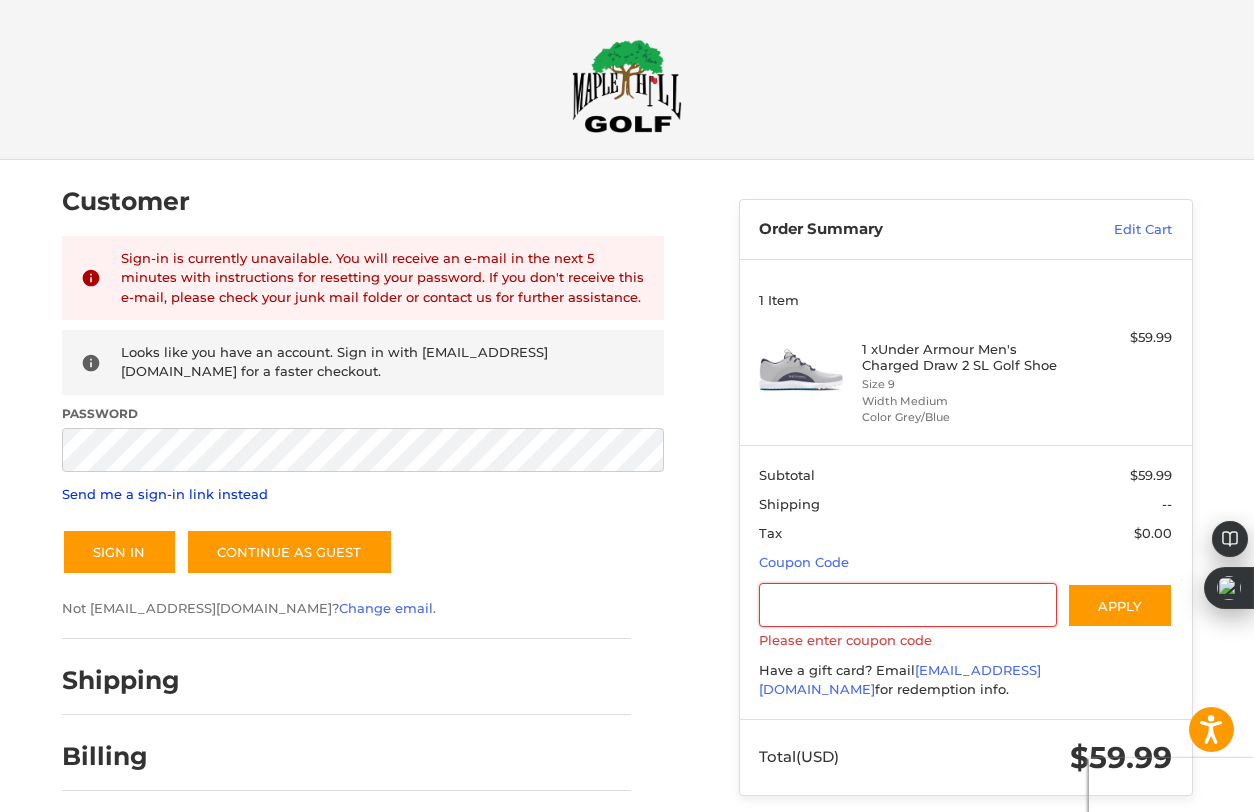 click on "Send me a sign-in link instead" at bounding box center [165, 494] 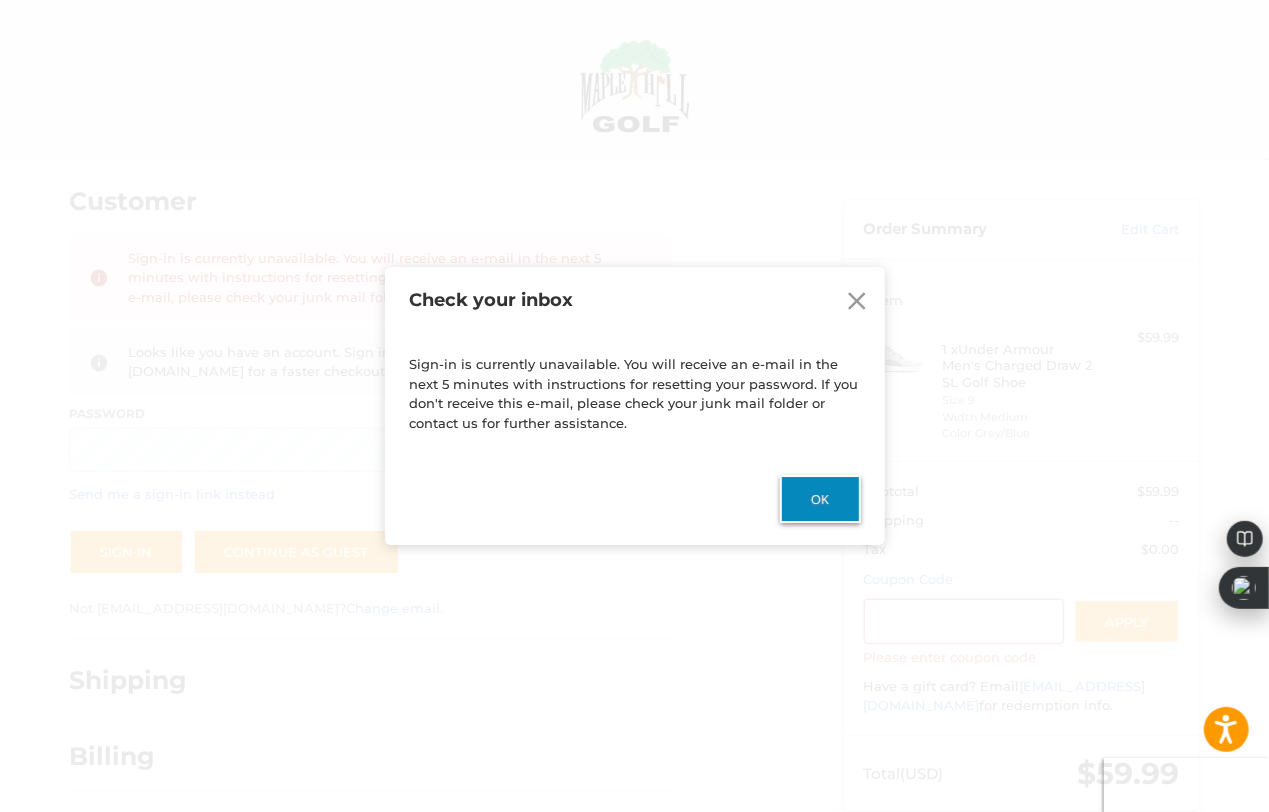 click on "Ok" at bounding box center [820, 499] 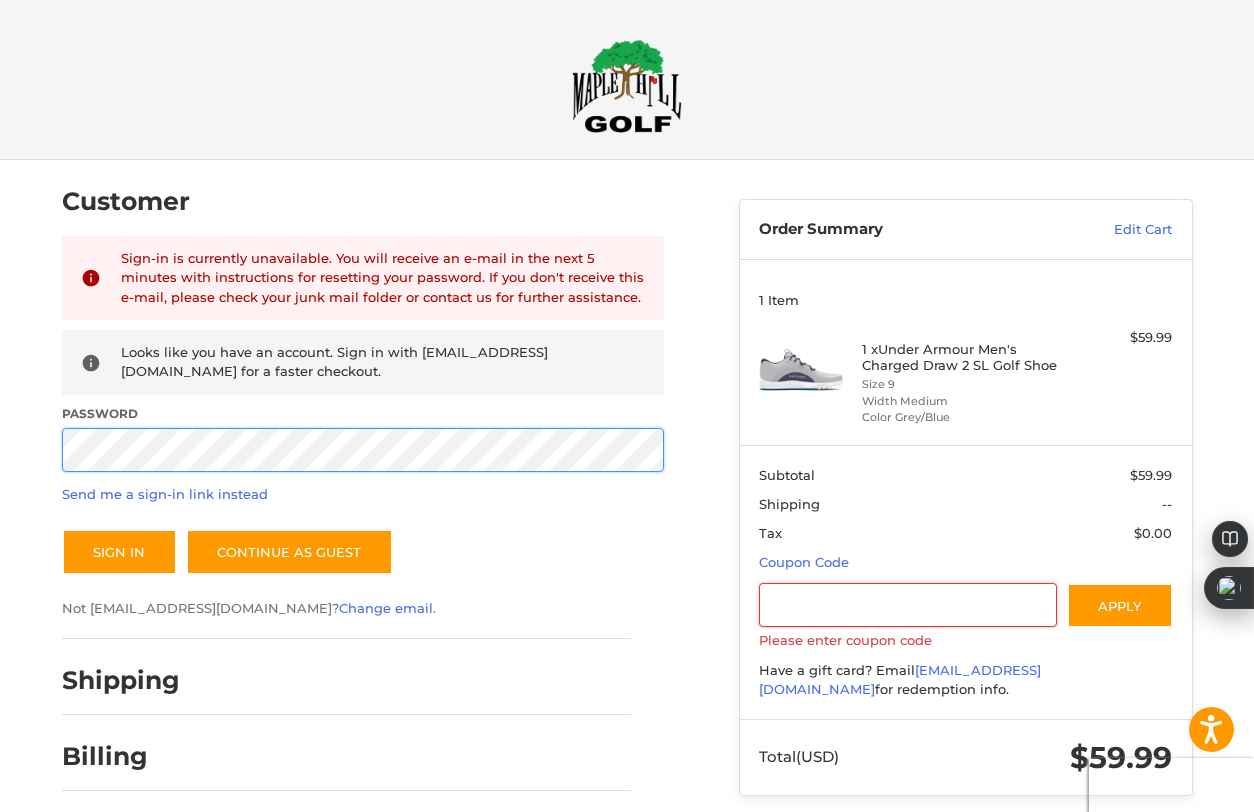 click on "Accessibility Screen-Reader Guide, Feedback, and Issue Reporting | New window
Checkout
Customer Returning Customer Sign-in is currently unavailable. You will receive an e-mail in the next 5 minutes with instructions for resetting your password. If you don't receive this e-mail, please check your junk mail folder or contact us for further assistance. Looks like you have an account. Sign in with [EMAIL_ADDRESS][DOMAIN_NAME] for a faster checkout. Password Send me a sign-in link instead Sign In Continue as guest Not [EMAIL_ADDRESS][DOMAIN_NAME]?  Change email . Shipping Billing Payment Order Summary Edit Cart 1 Item 1 x  Under Armour Men's Charged Draw 2 SL Golf Shoe Size 9 Width Medium Color Grey/Blue $59.99 Subtotal    $59.99 Shipping    -- Tax    $0.00 Coupon Code Gift Certificate or Coupon Code Apply Please enter coupon code Have a gift card? Email  [EMAIL_ADDRESS][DOMAIN_NAME]  for redemption info. Total  (USD)" at bounding box center [627, 443] 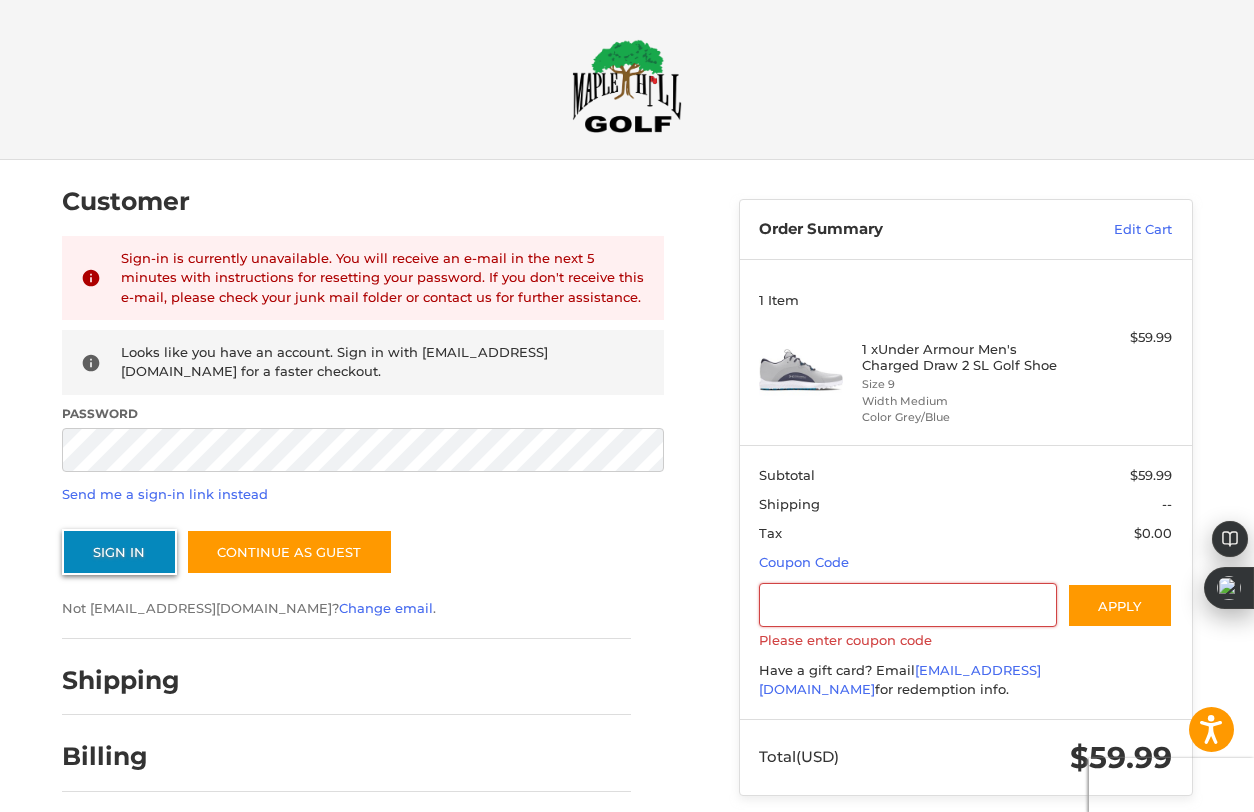 click on "Sign In" at bounding box center [119, 552] 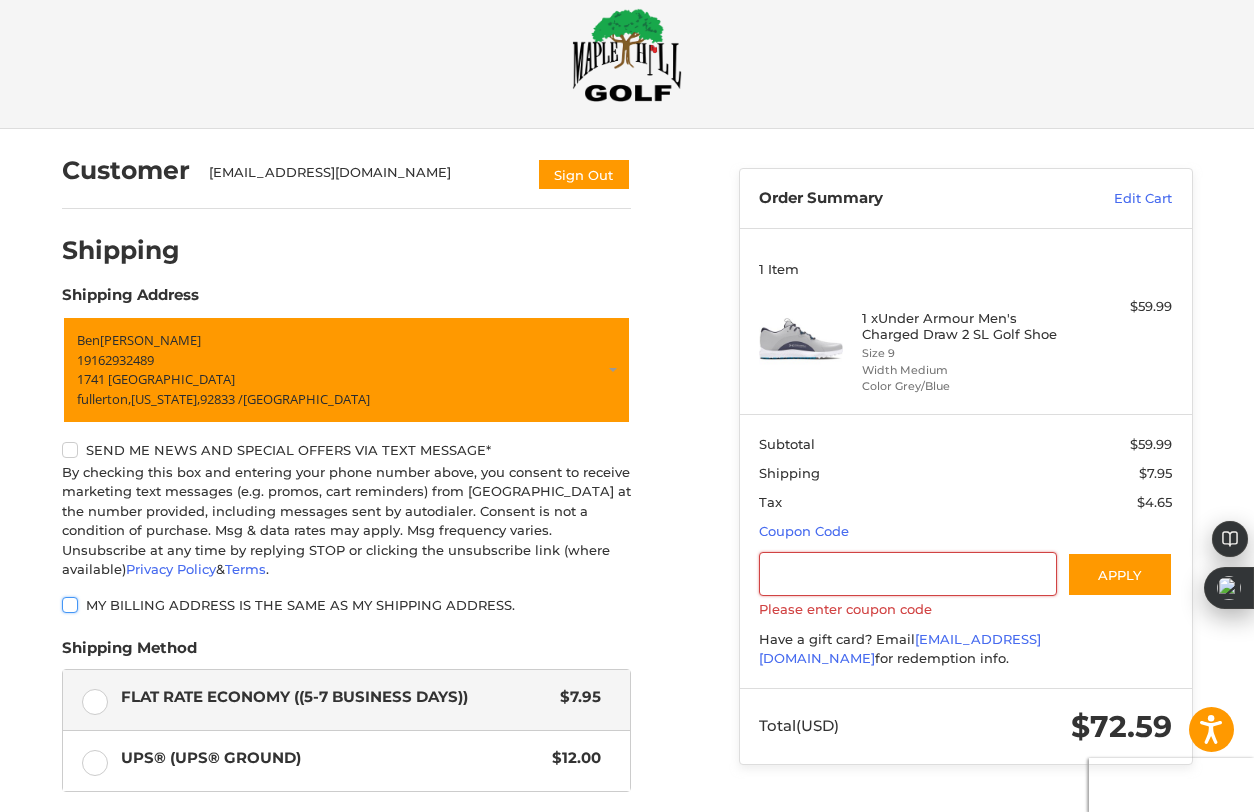 scroll, scrollTop: 0, scrollLeft: 0, axis: both 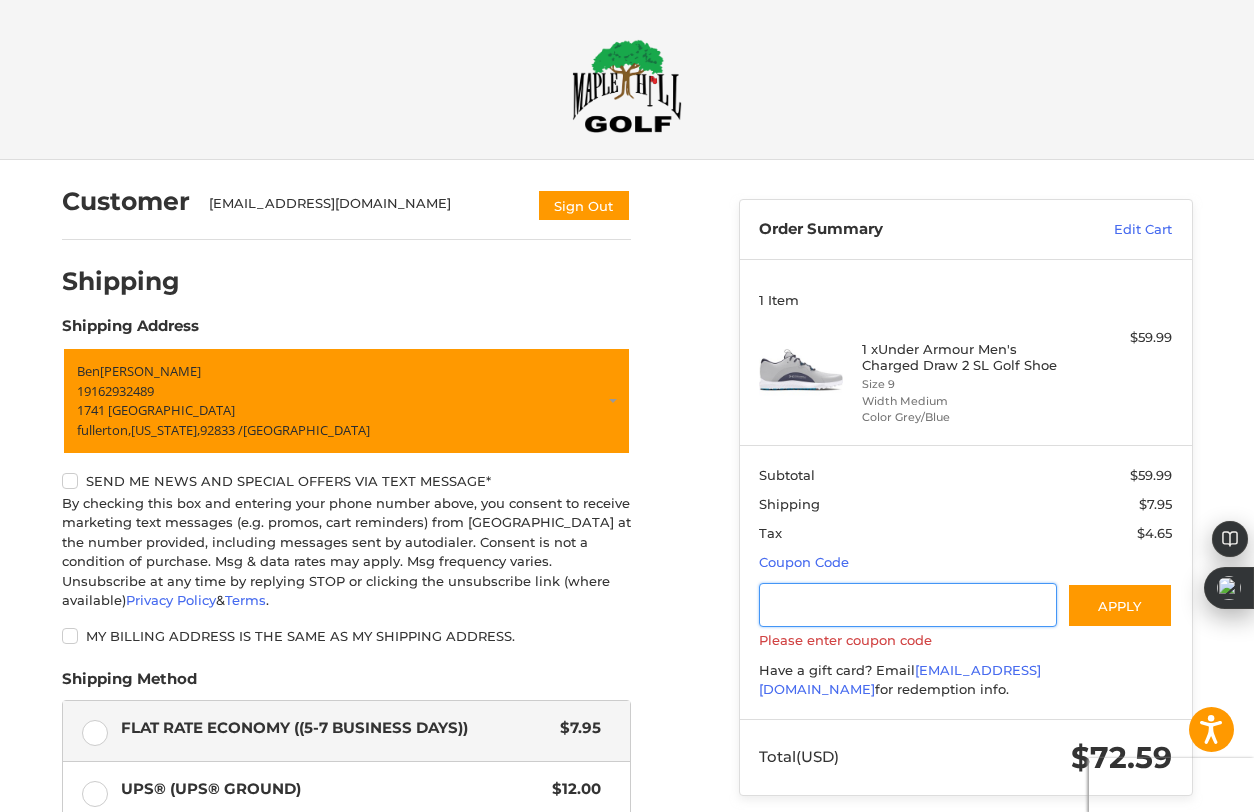 click at bounding box center (908, 605) 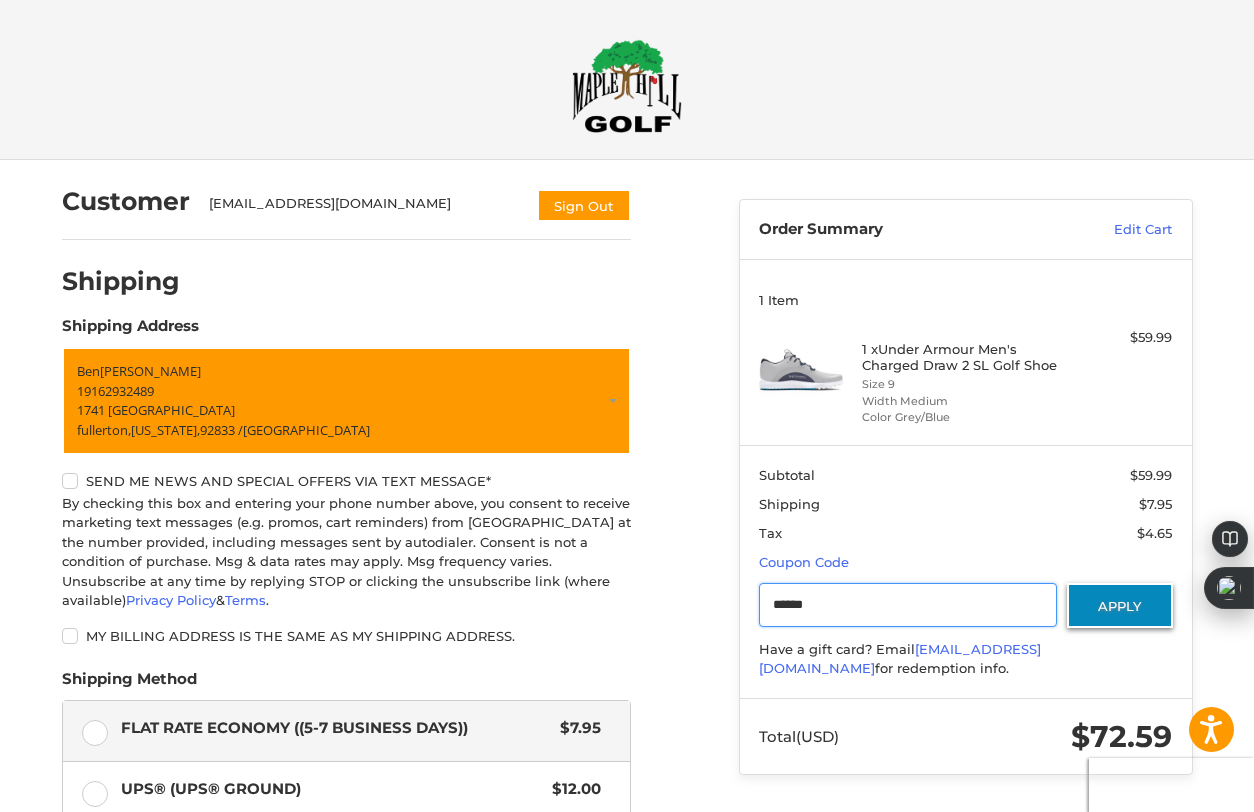 type on "******" 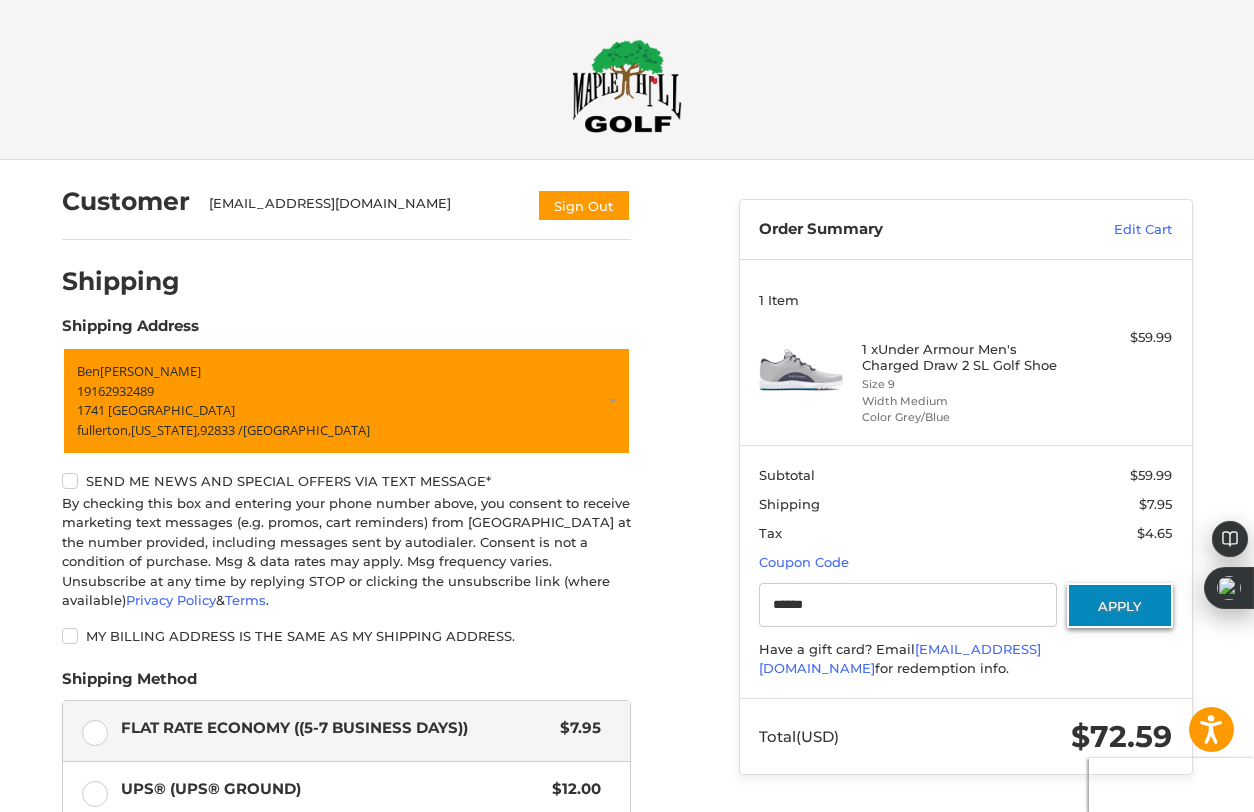 click on "Apply" at bounding box center (1120, 605) 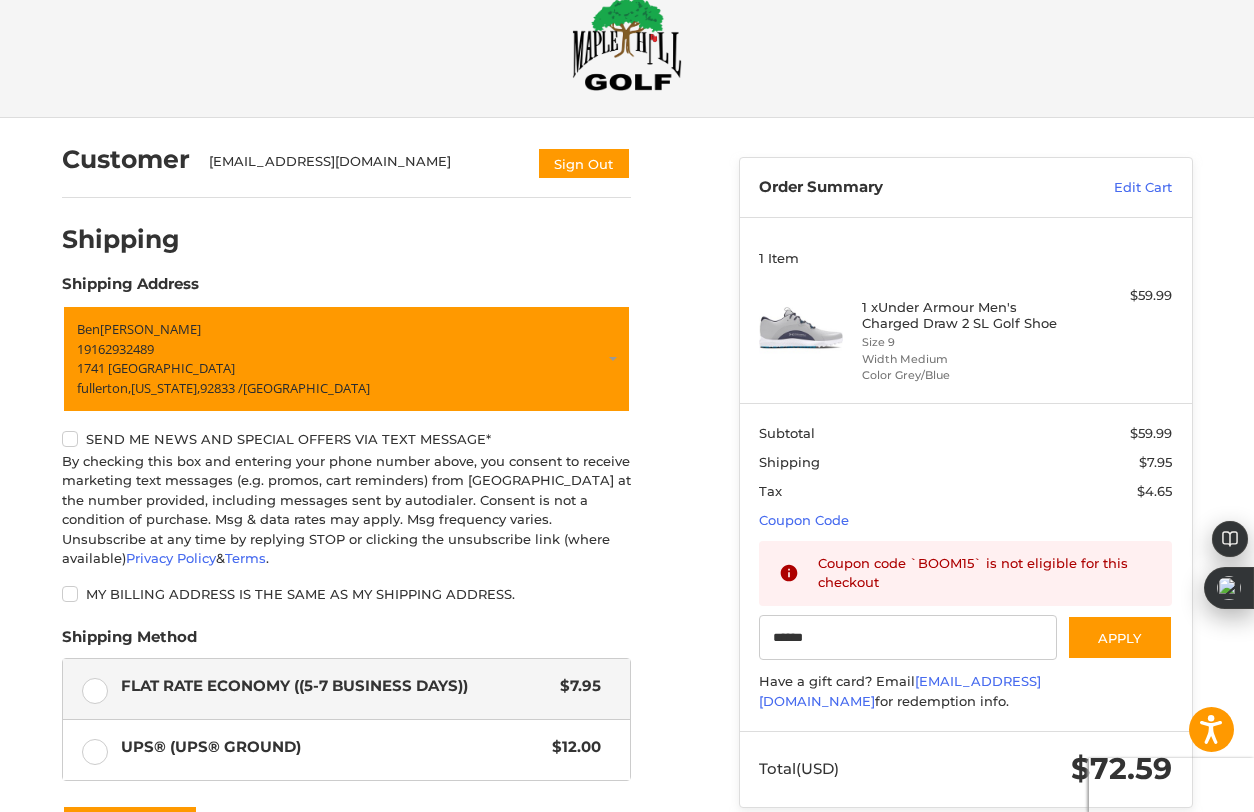 scroll, scrollTop: 0, scrollLeft: 0, axis: both 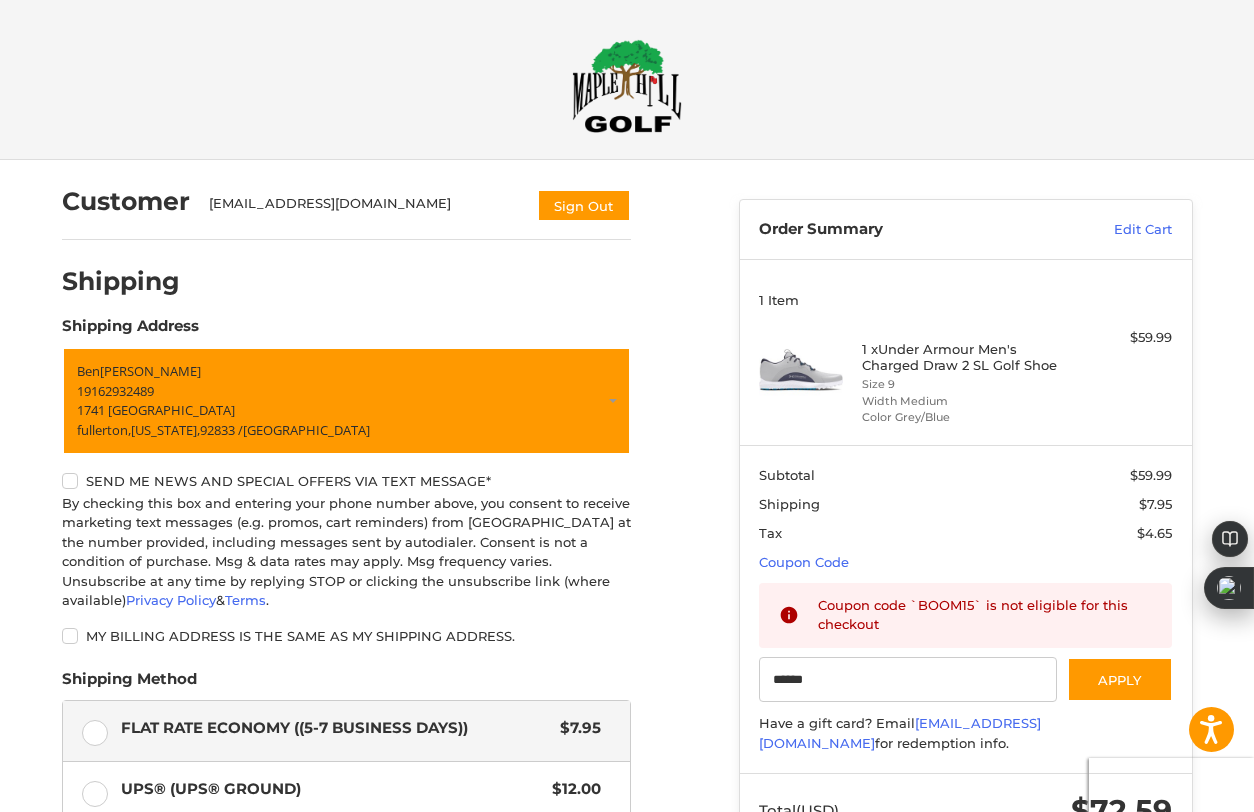 click at bounding box center [627, 86] 